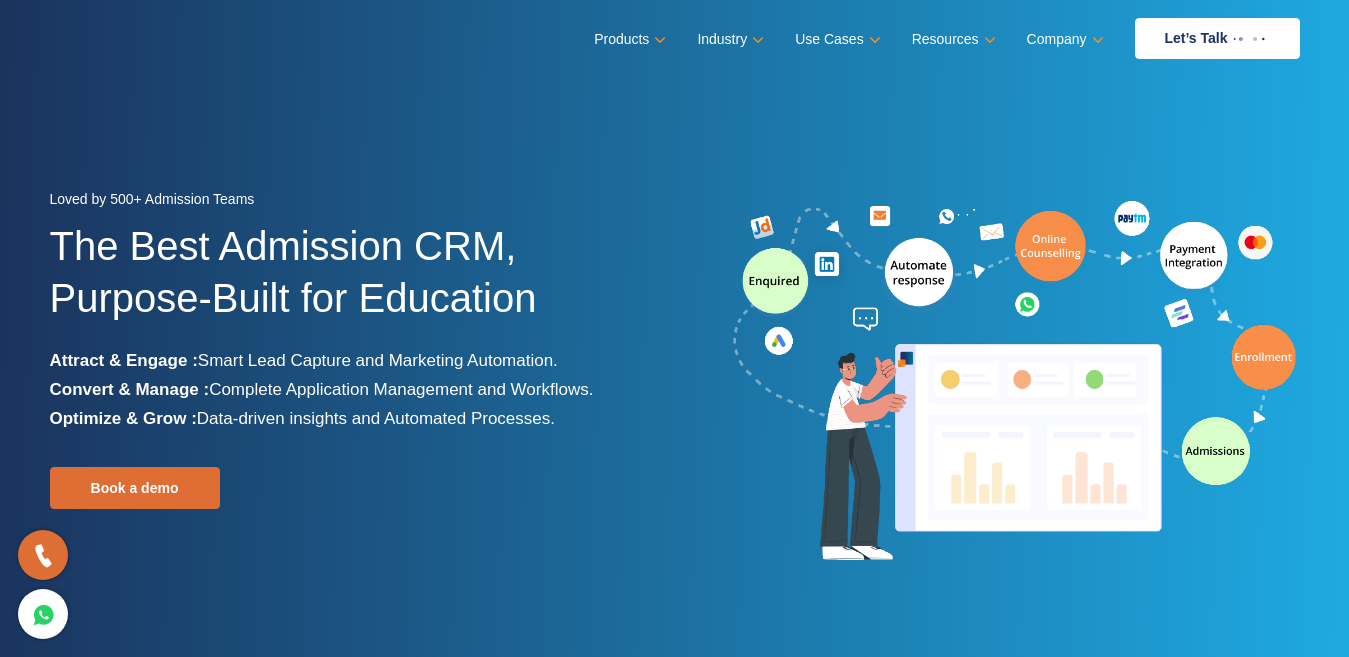scroll, scrollTop: 0, scrollLeft: 0, axis: both 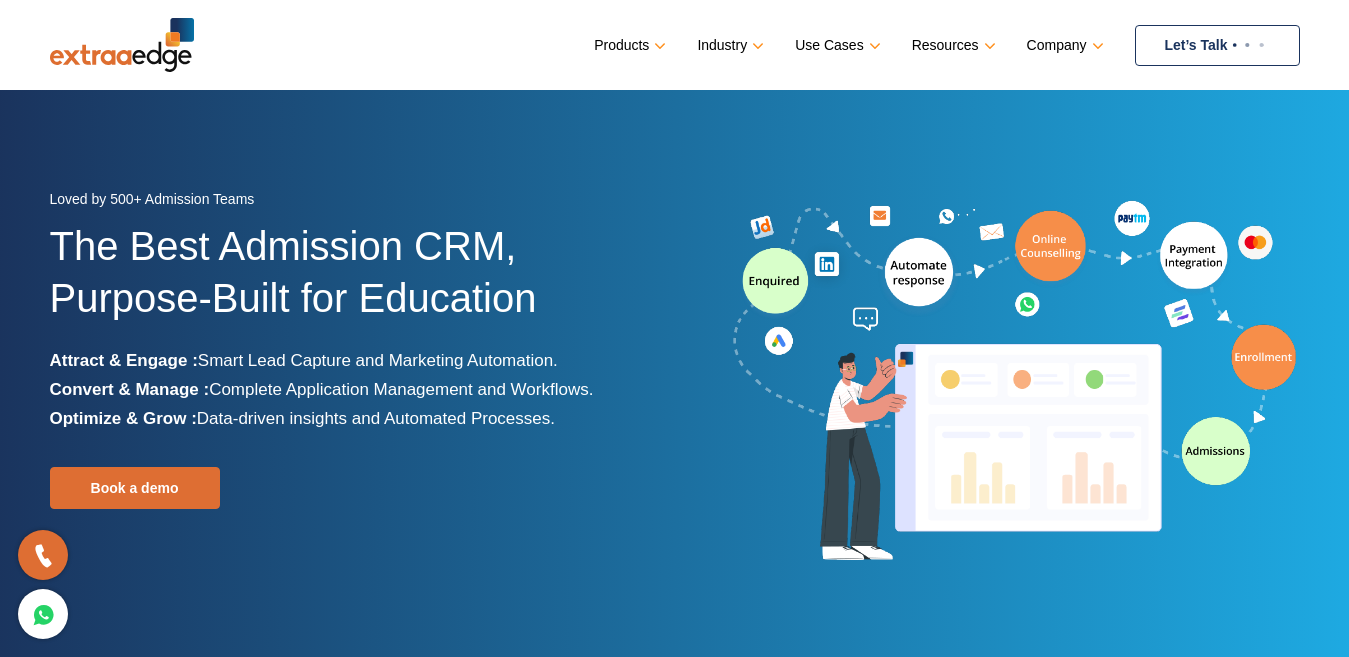 click at bounding box center (1249, 45) 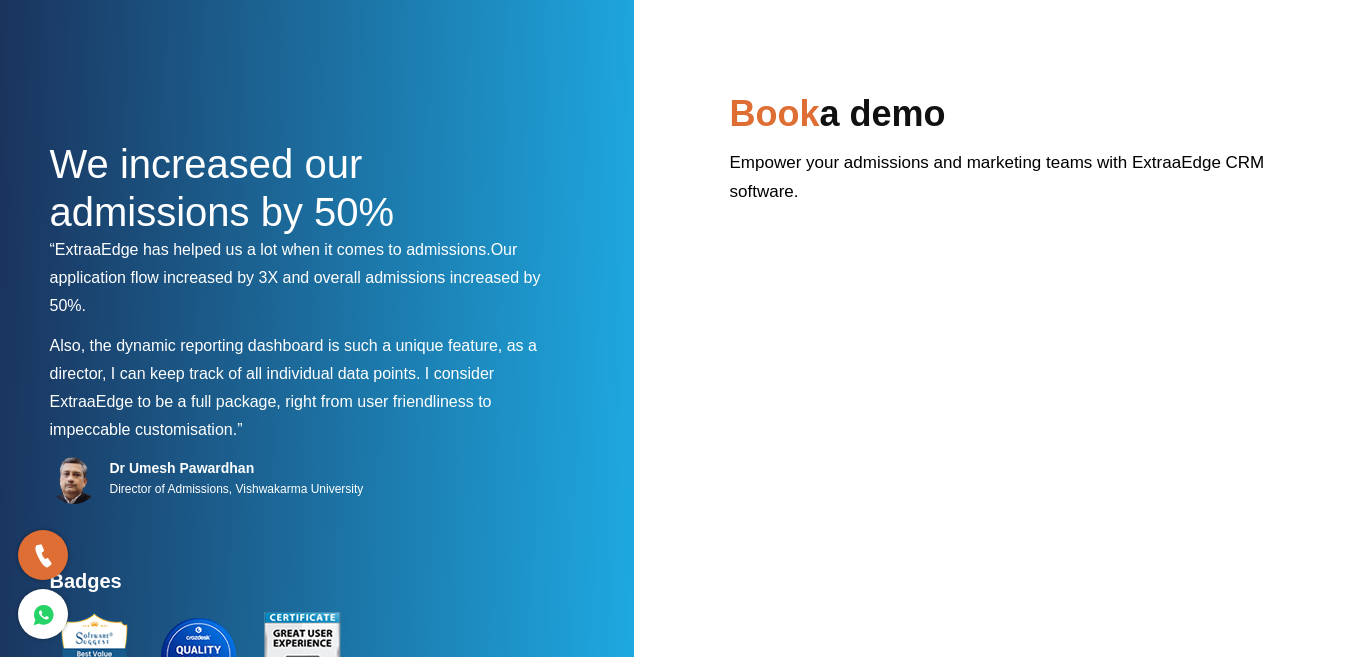 scroll, scrollTop: 0, scrollLeft: 0, axis: both 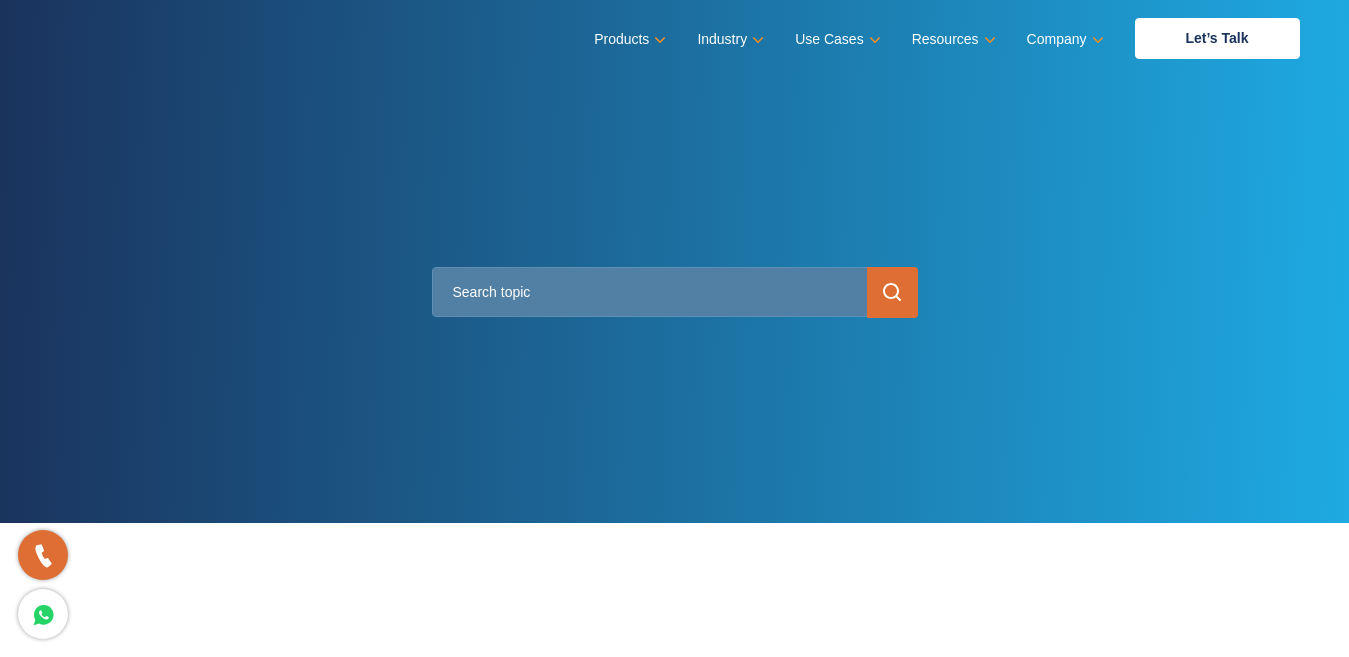 click at bounding box center [675, 292] 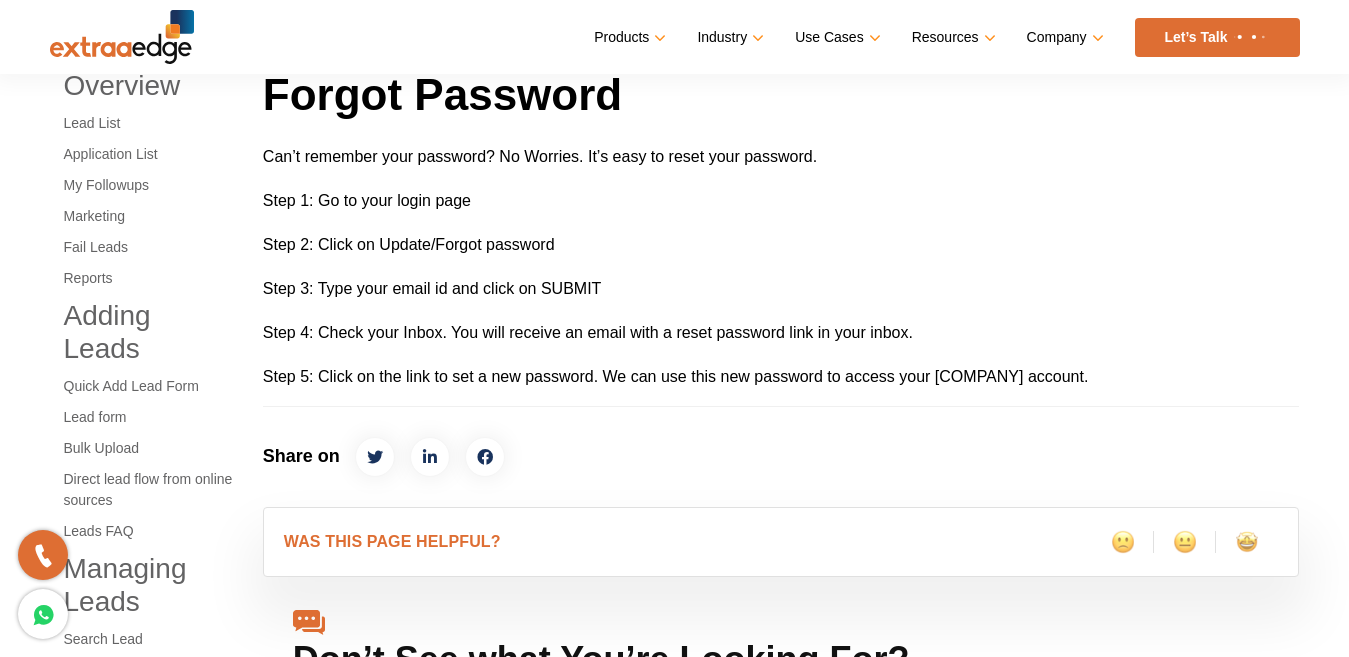 scroll, scrollTop: 718, scrollLeft: 0, axis: vertical 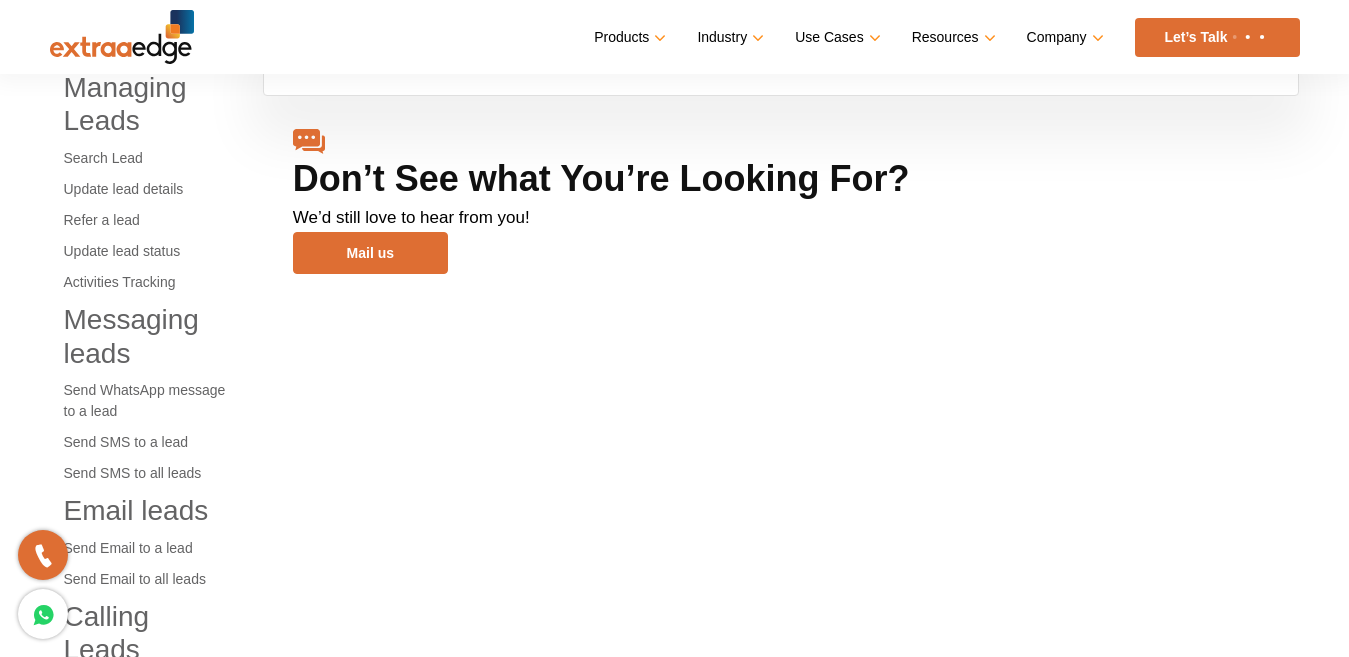 click on "Menu
Close
Products
Education CRM
Streamline your entire admissions process on a single platform
Education Chatbot
Mobile CRM
IVR Industry" at bounding box center (674, 371) 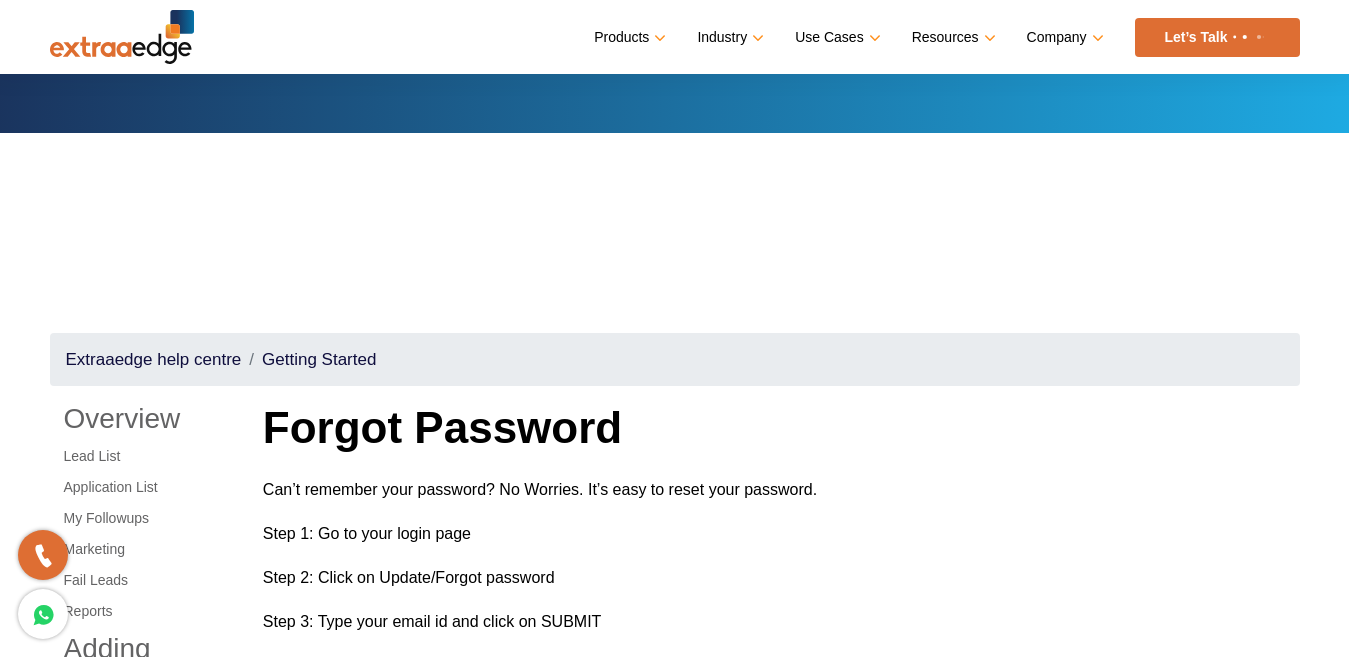 scroll, scrollTop: 395, scrollLeft: 0, axis: vertical 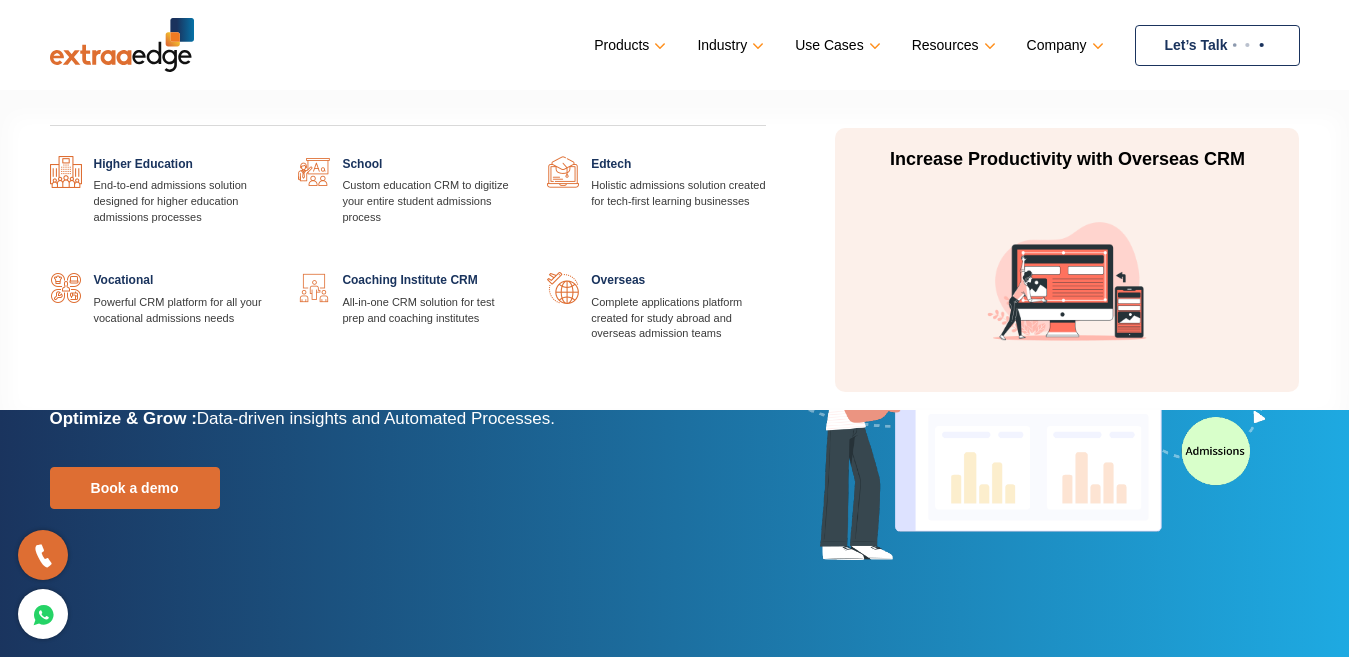 click at bounding box center [517, 272] 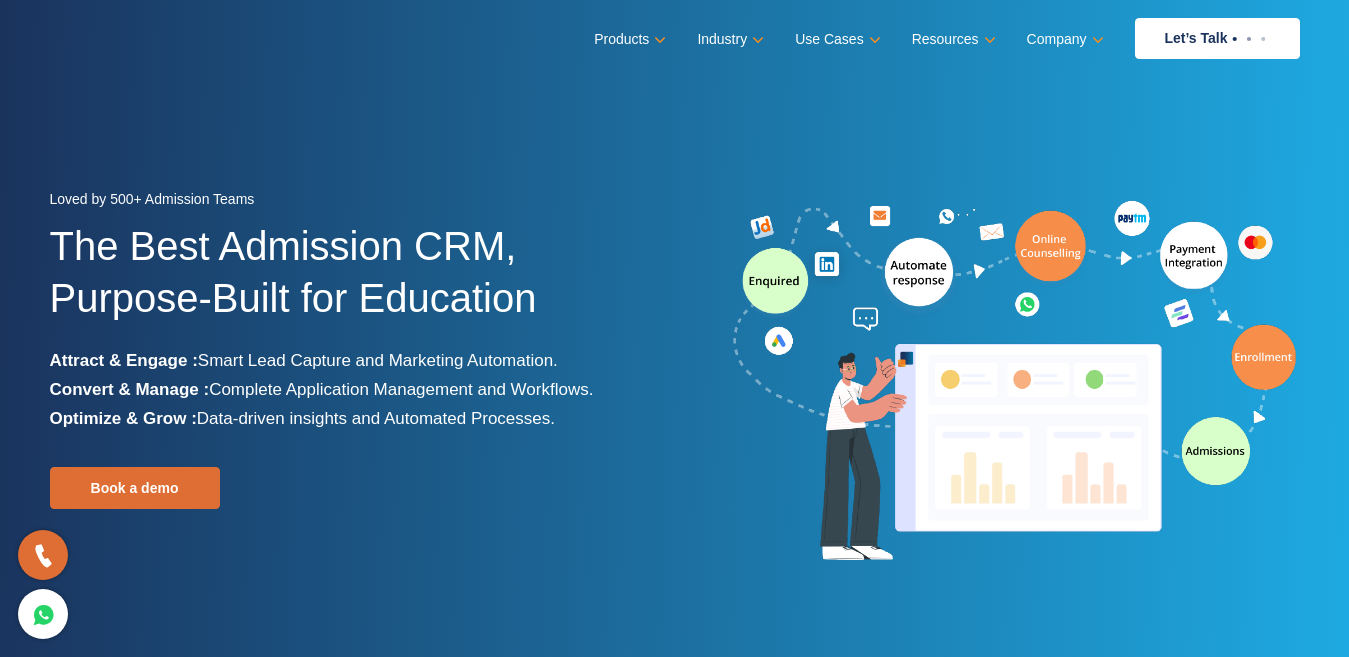 drag, startPoint x: 391, startPoint y: 276, endPoint x: 548, endPoint y: 149, distance: 201.93564 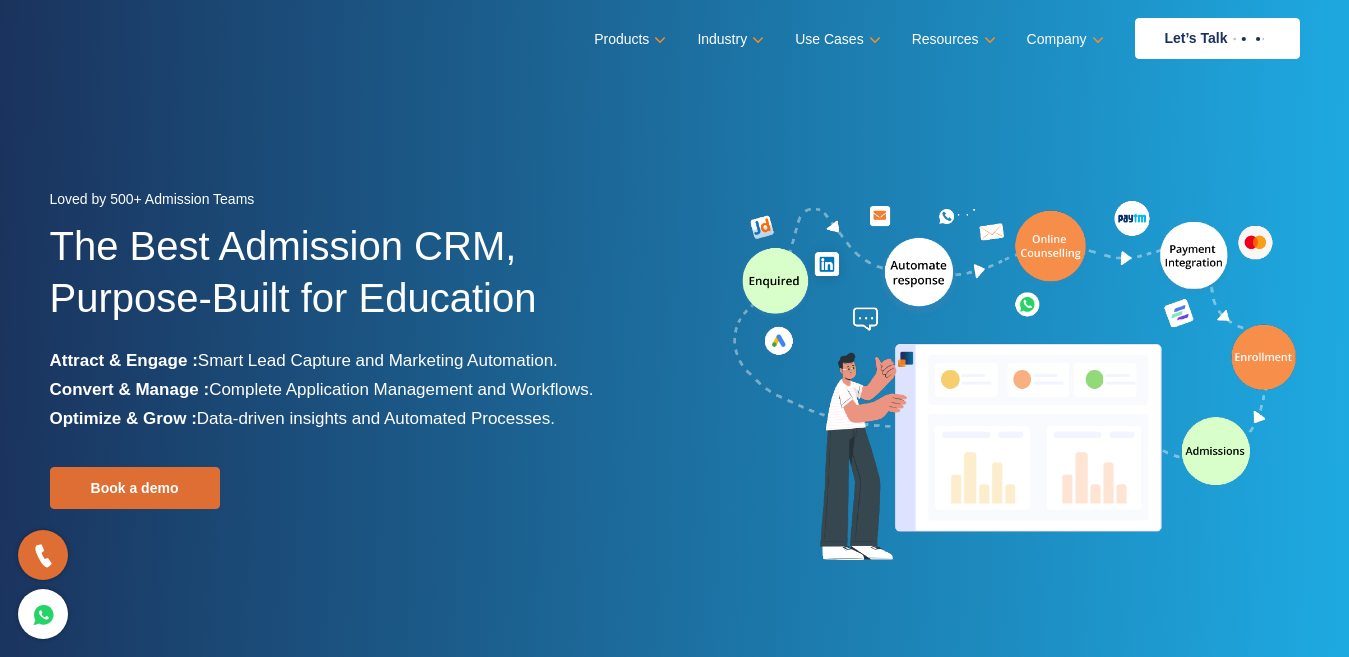 click on "Loved by 500+ Admission Teams
The Best Admission CRM, Purpose-Built for Education
Attract & Engage :  Smart Lead Capture and Marketing Automation.
Convert & Manage :  Complete Application Management and Workflows.
Optimize & Grow :  Data-driven insights and Automated Processes.
Book a demo" at bounding box center (674, 375) 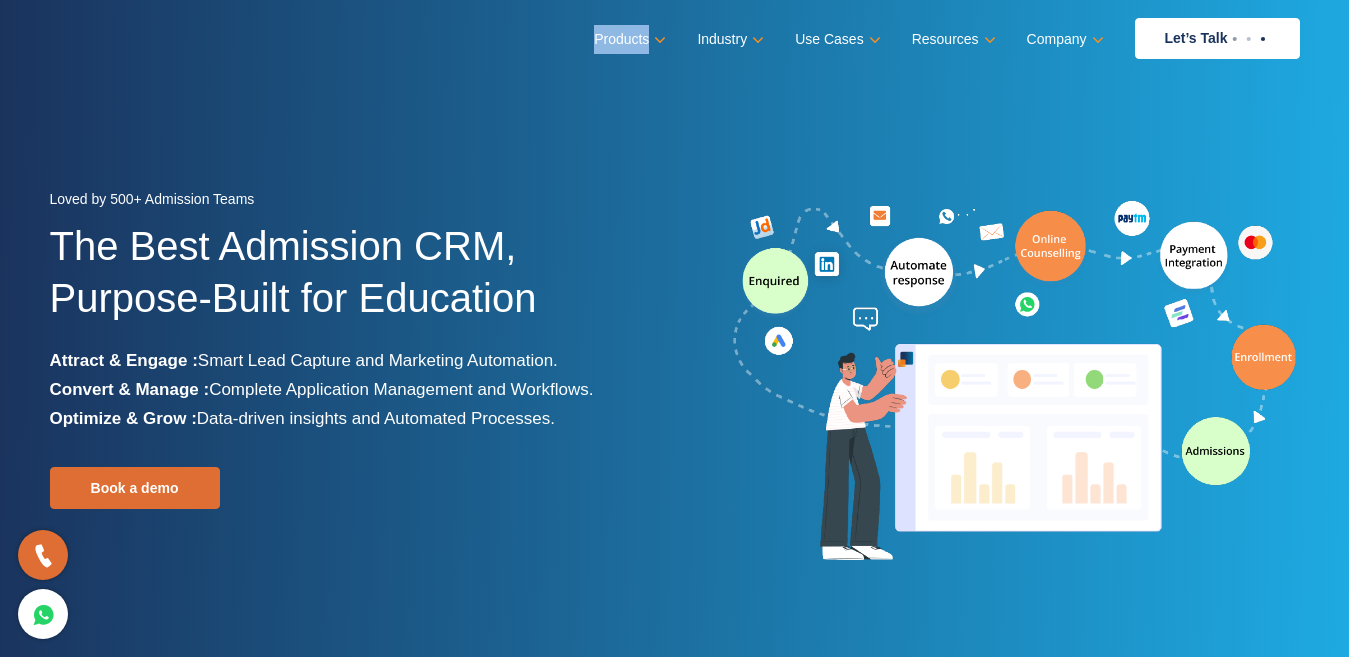 drag, startPoint x: 551, startPoint y: 39, endPoint x: 624, endPoint y: 82, distance: 84.723076 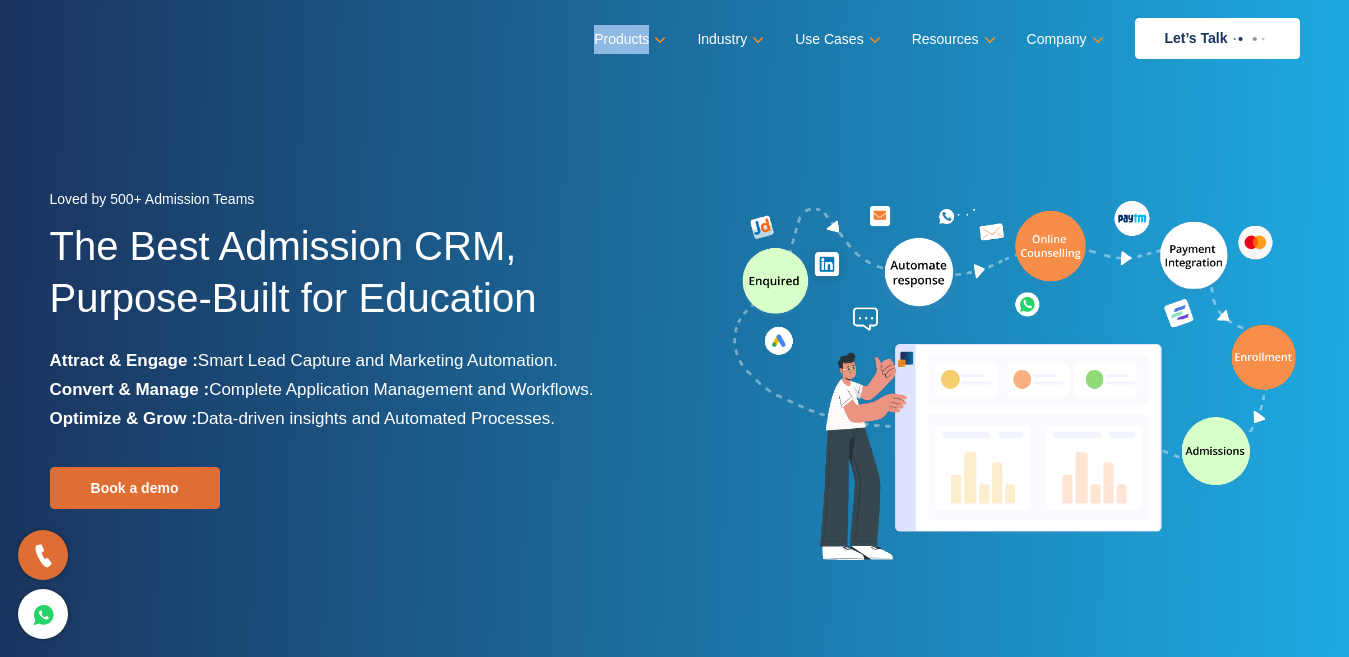 click on "Products
Education CRM
Streamline your entire admissions process on a single platform
Education Chatbot
Stay on top of your admissions queries 24/7
Mobile CRM
IVR Industry" at bounding box center [675, 38] 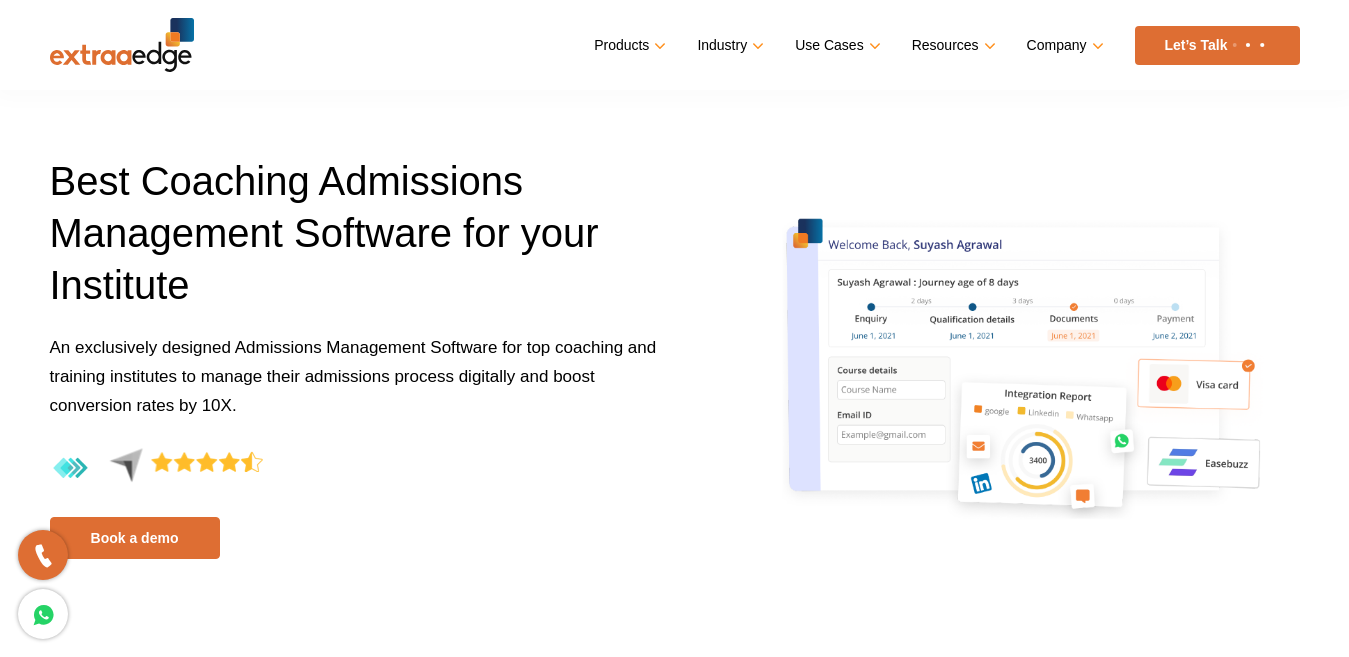 scroll, scrollTop: 0, scrollLeft: 0, axis: both 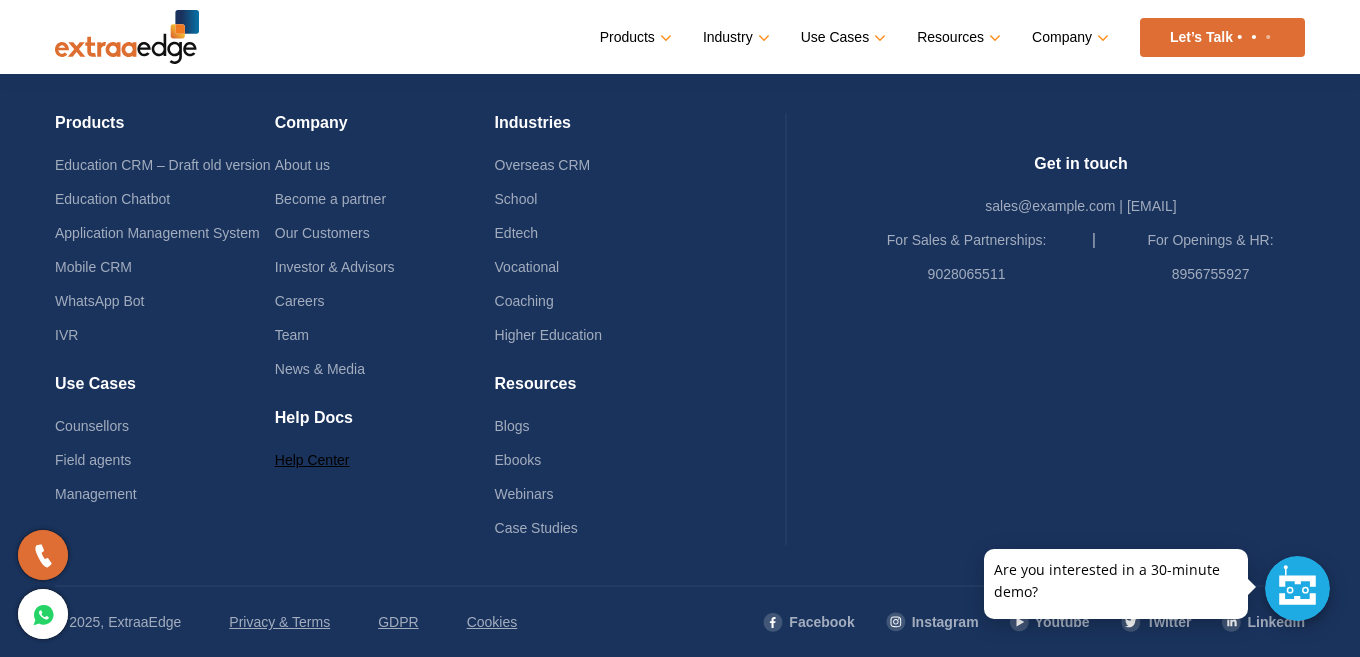 click on "Help Center" at bounding box center [312, 460] 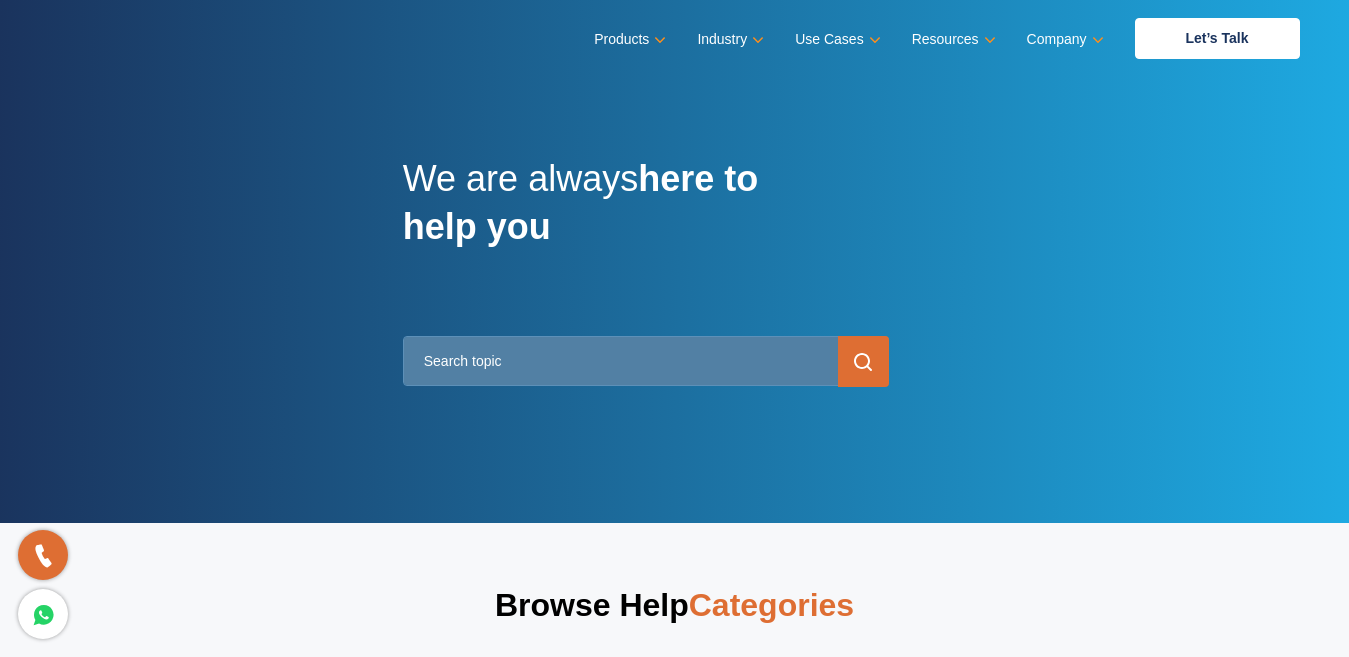 scroll, scrollTop: 0, scrollLeft: 0, axis: both 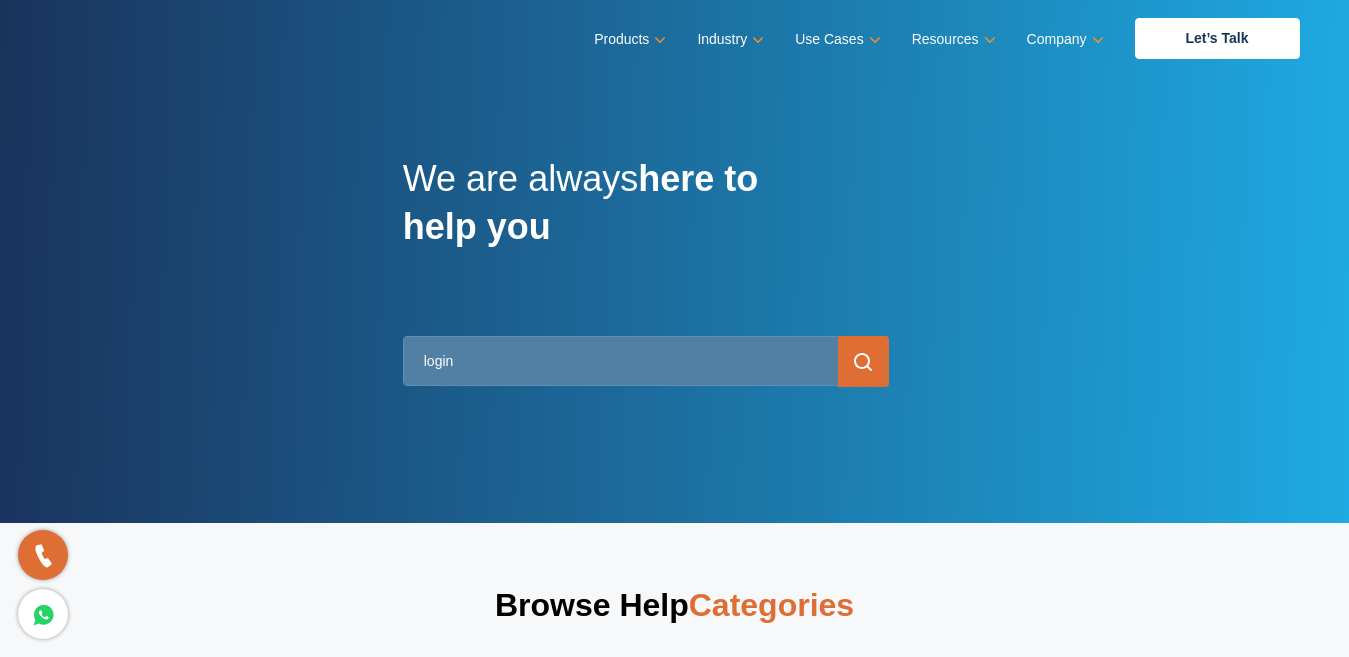 type on "login" 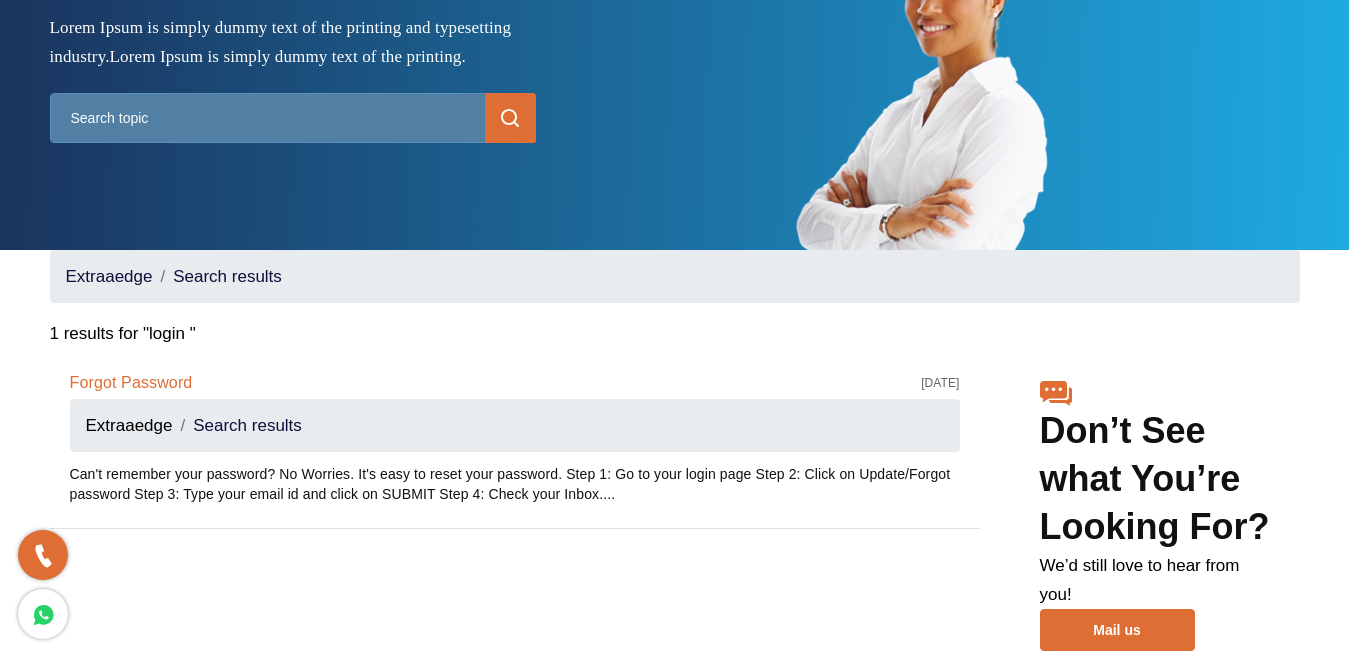 scroll, scrollTop: 280, scrollLeft: 0, axis: vertical 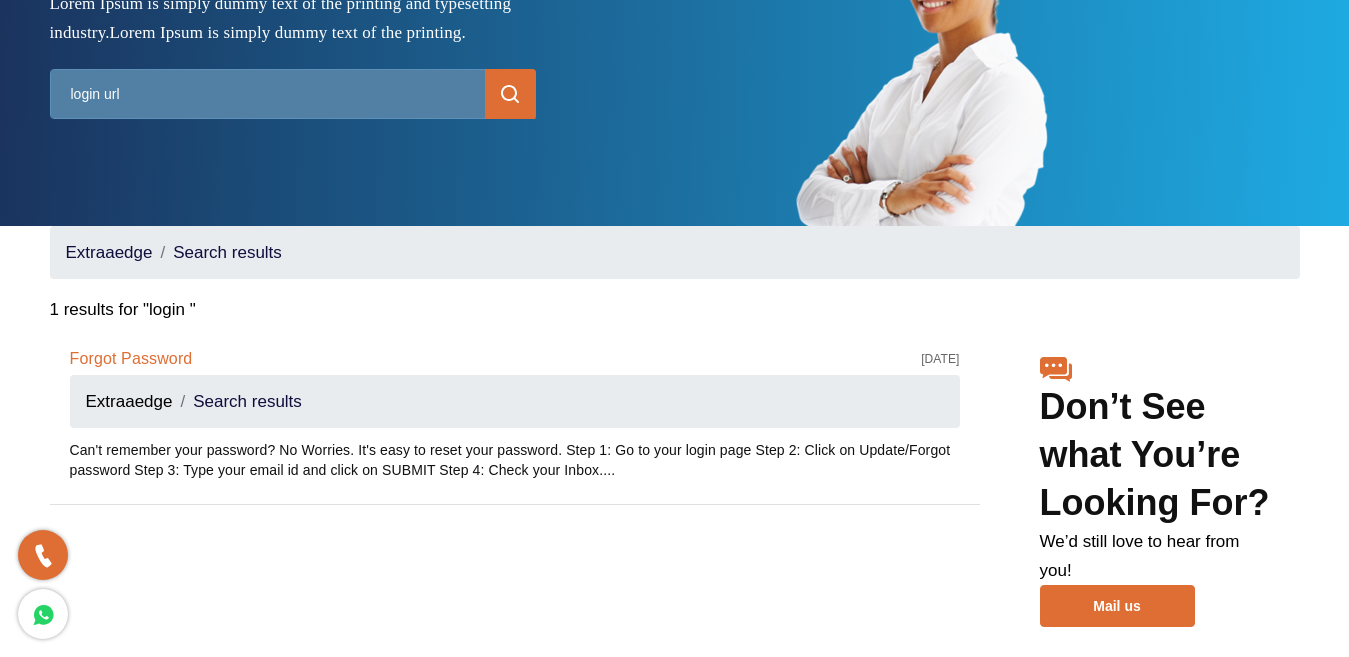 type on "login url" 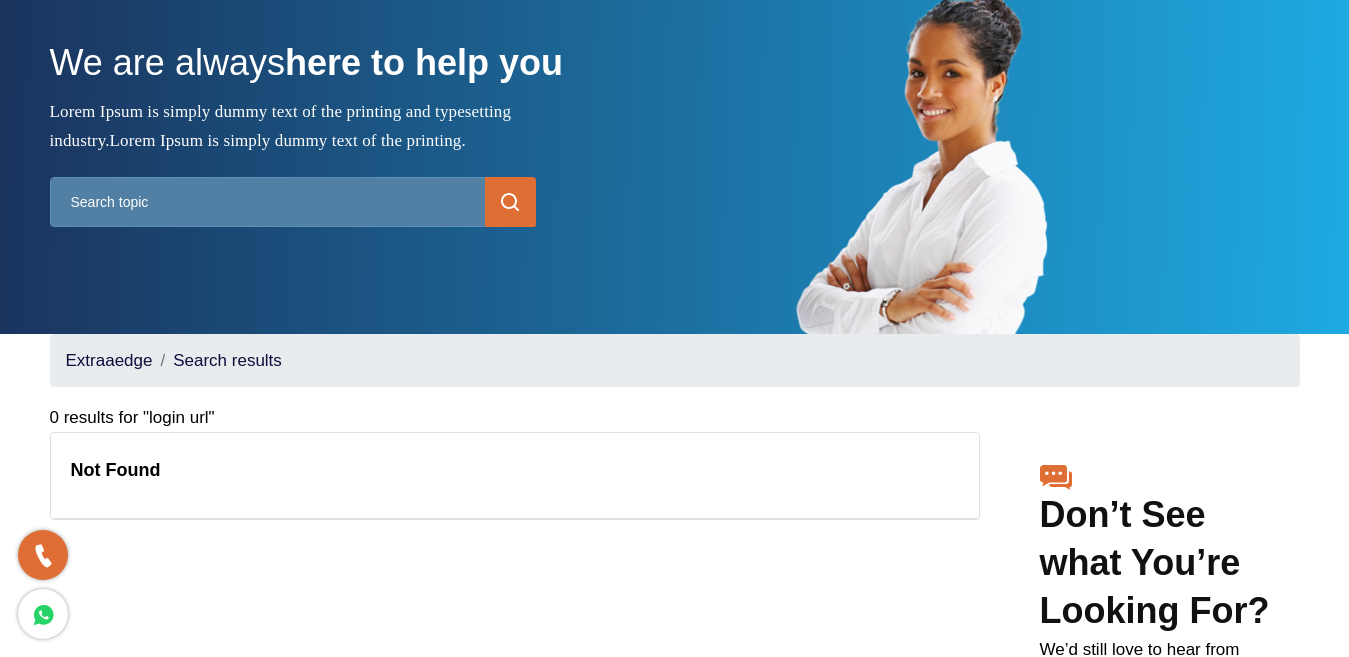 scroll, scrollTop: 200, scrollLeft: 0, axis: vertical 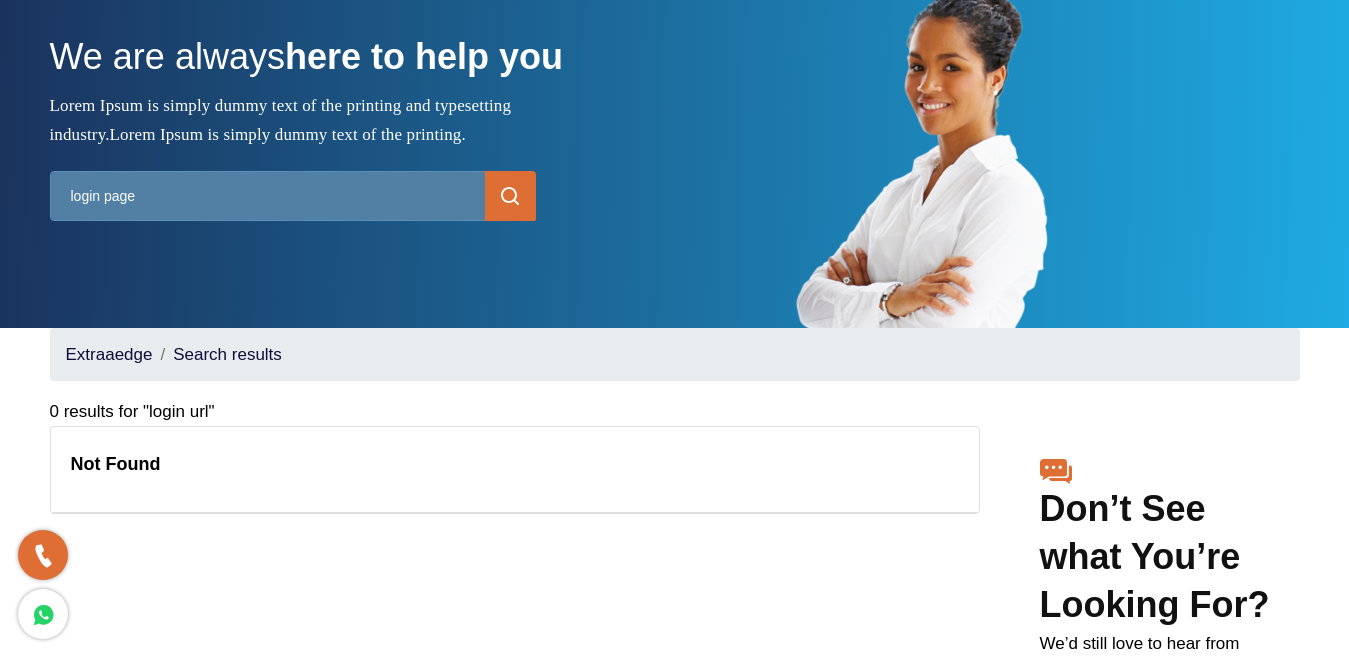 type on "login page" 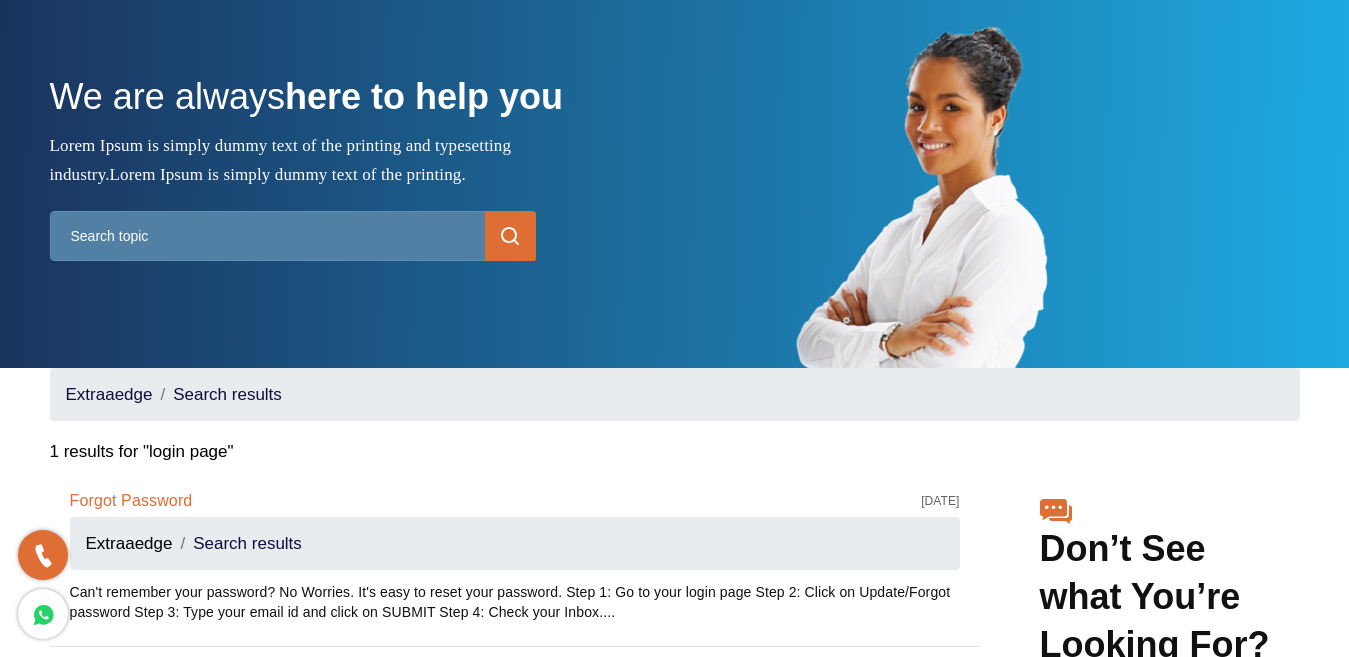 scroll, scrollTop: 160, scrollLeft: 0, axis: vertical 